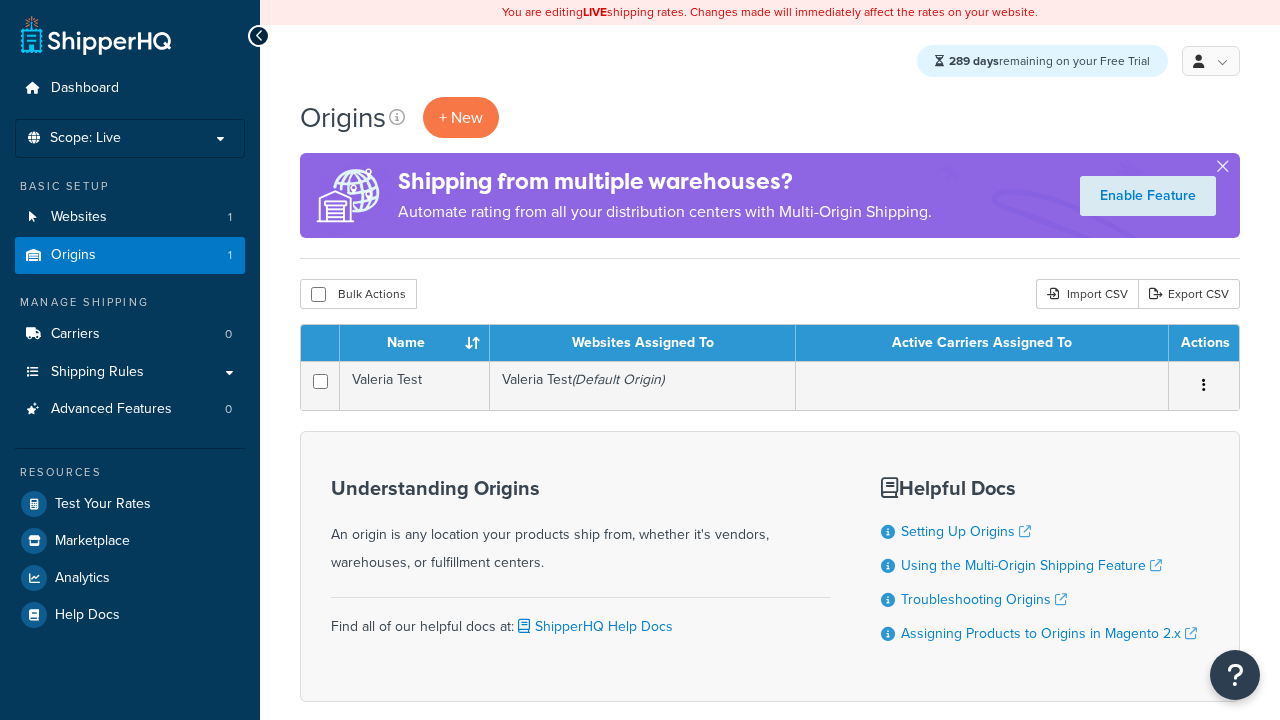 scroll, scrollTop: 0, scrollLeft: 0, axis: both 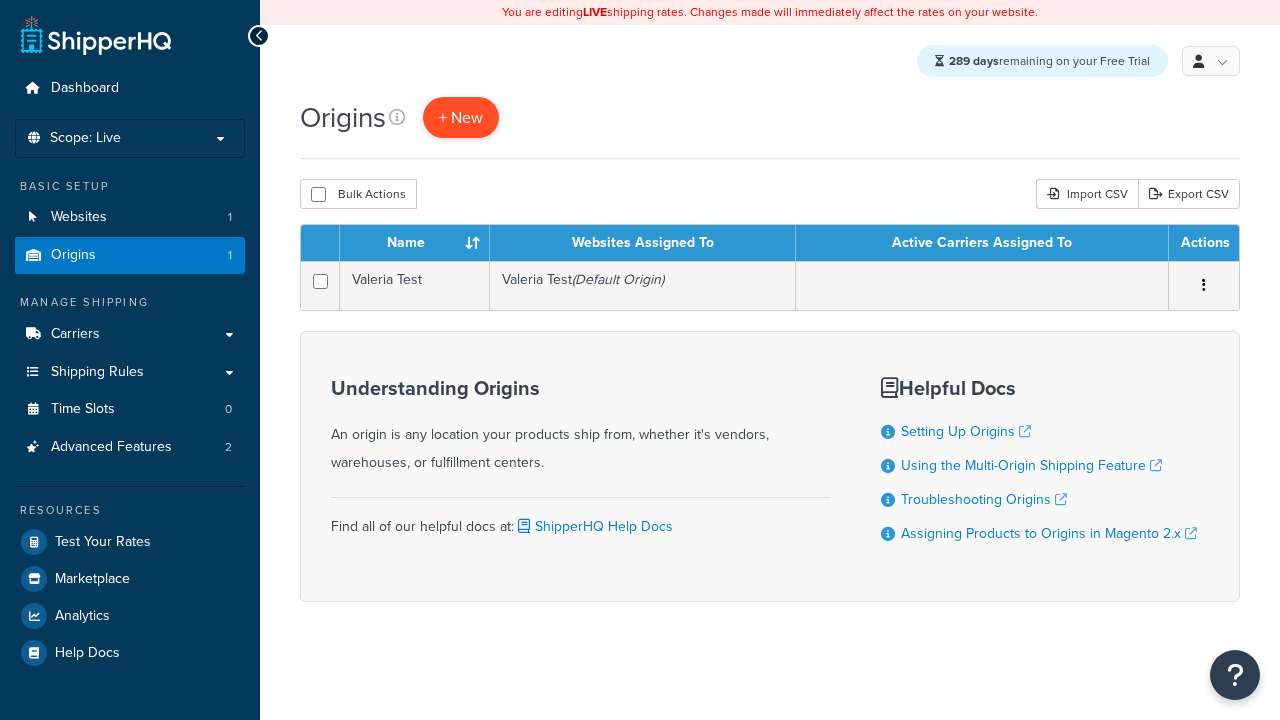 click on "+ New" at bounding box center [461, 117] 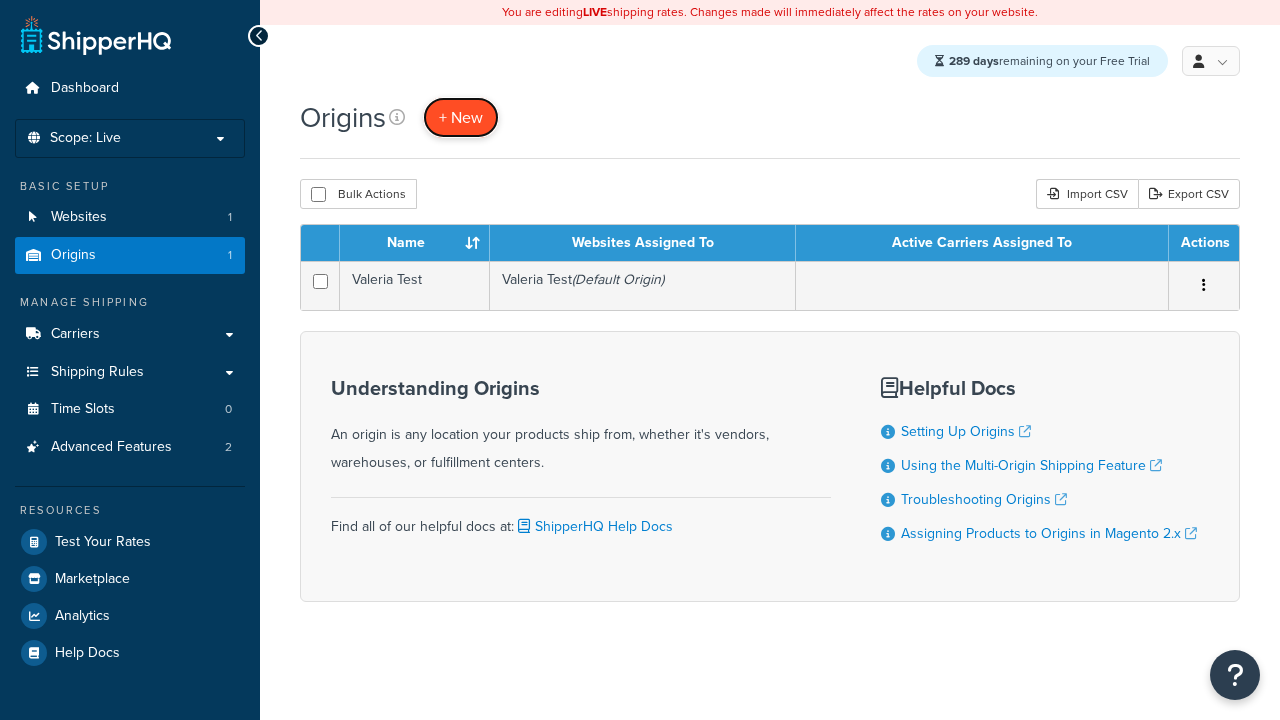 scroll, scrollTop: 0, scrollLeft: 0, axis: both 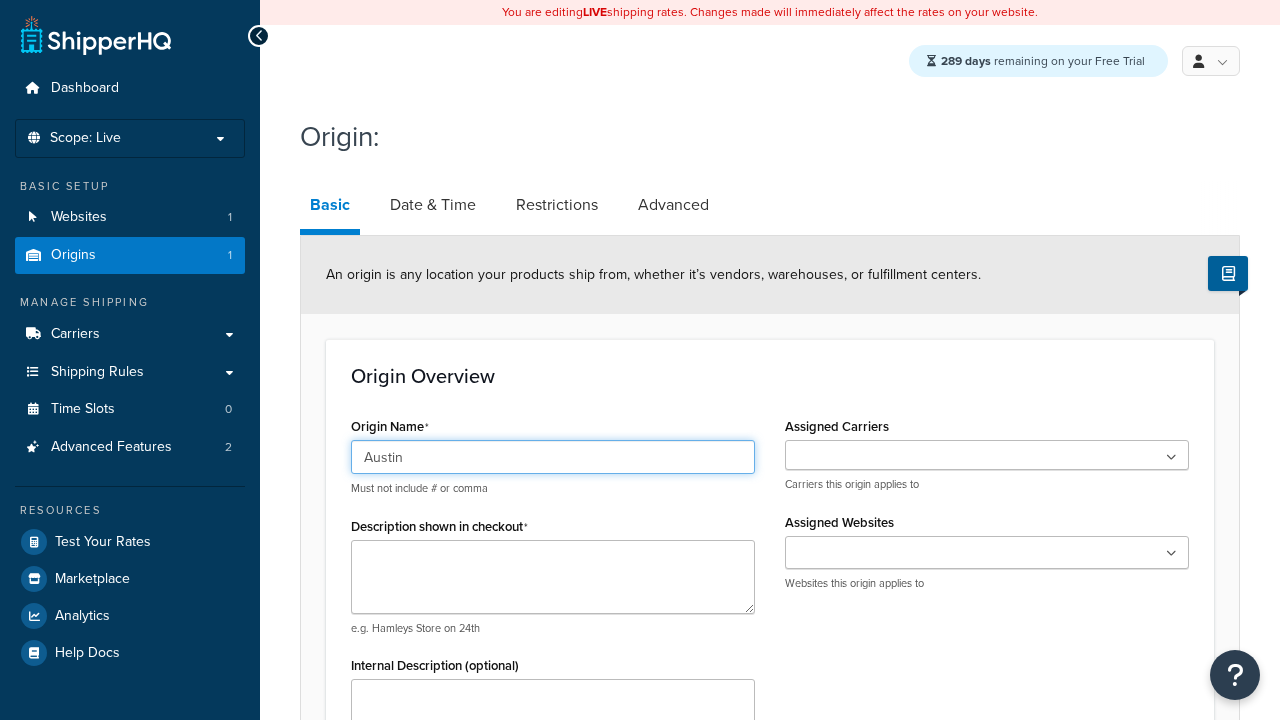 type on "Austin" 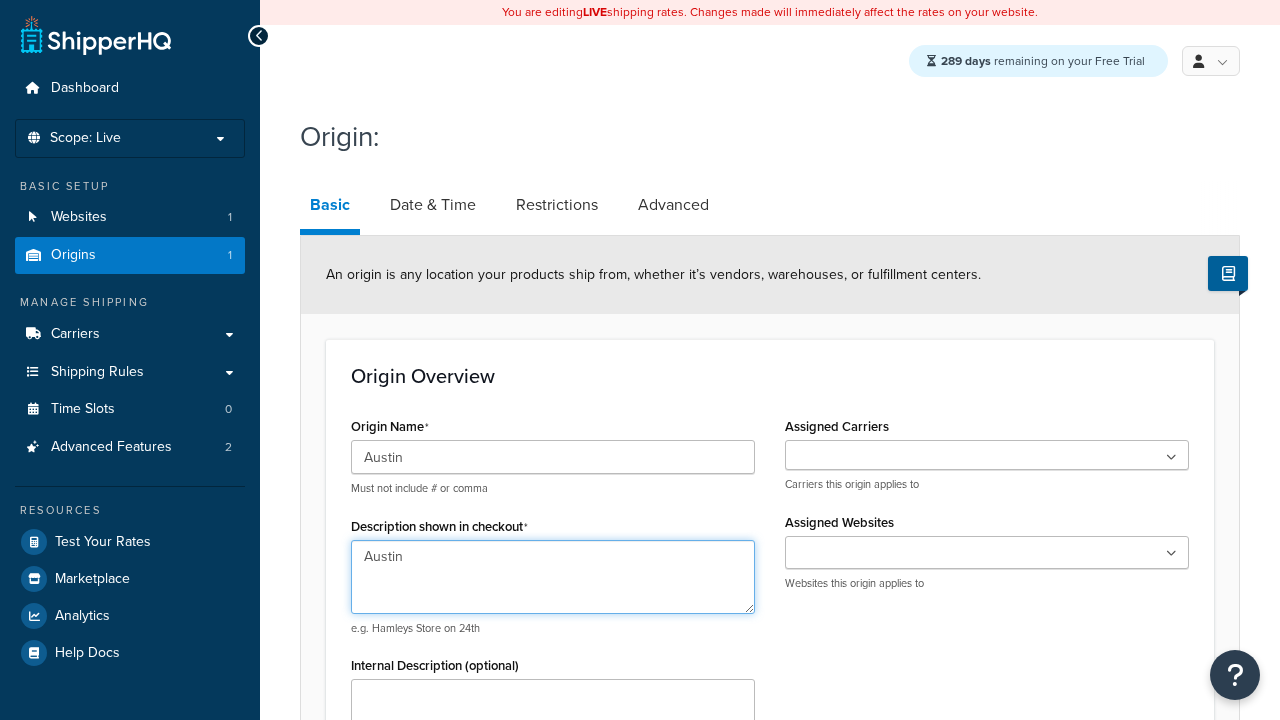 type on "Austin" 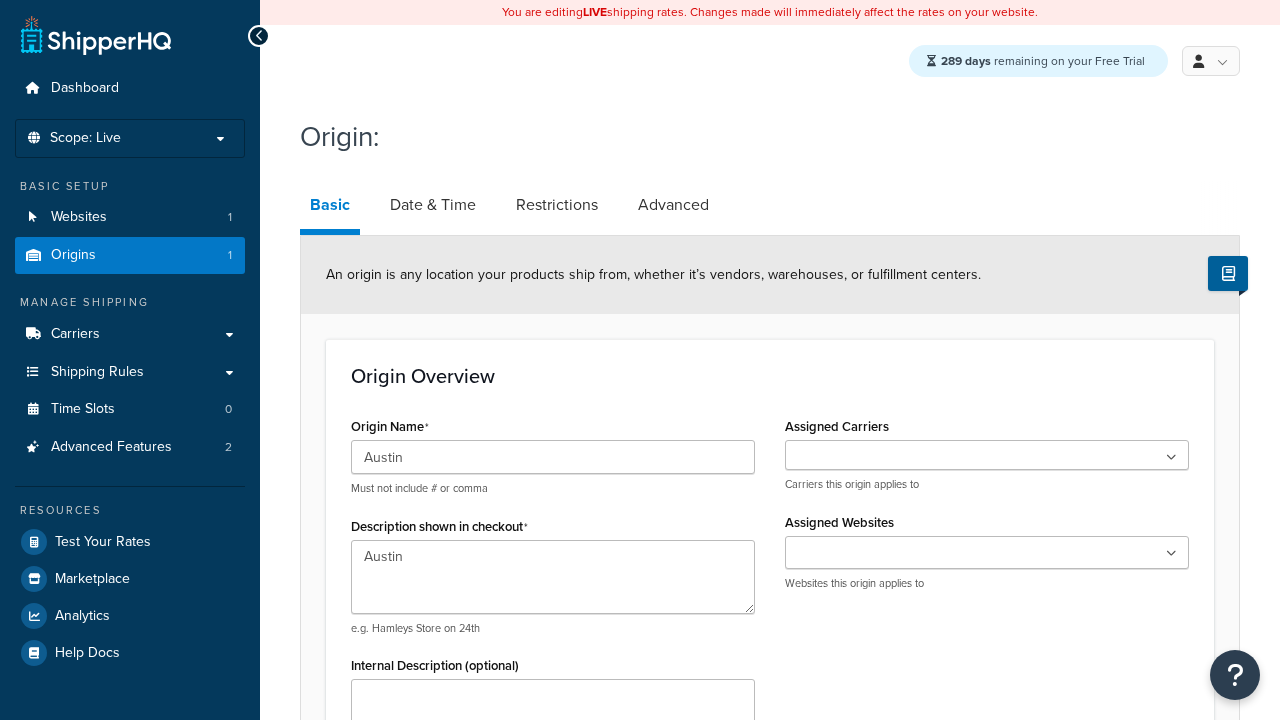 type on "Test Street" 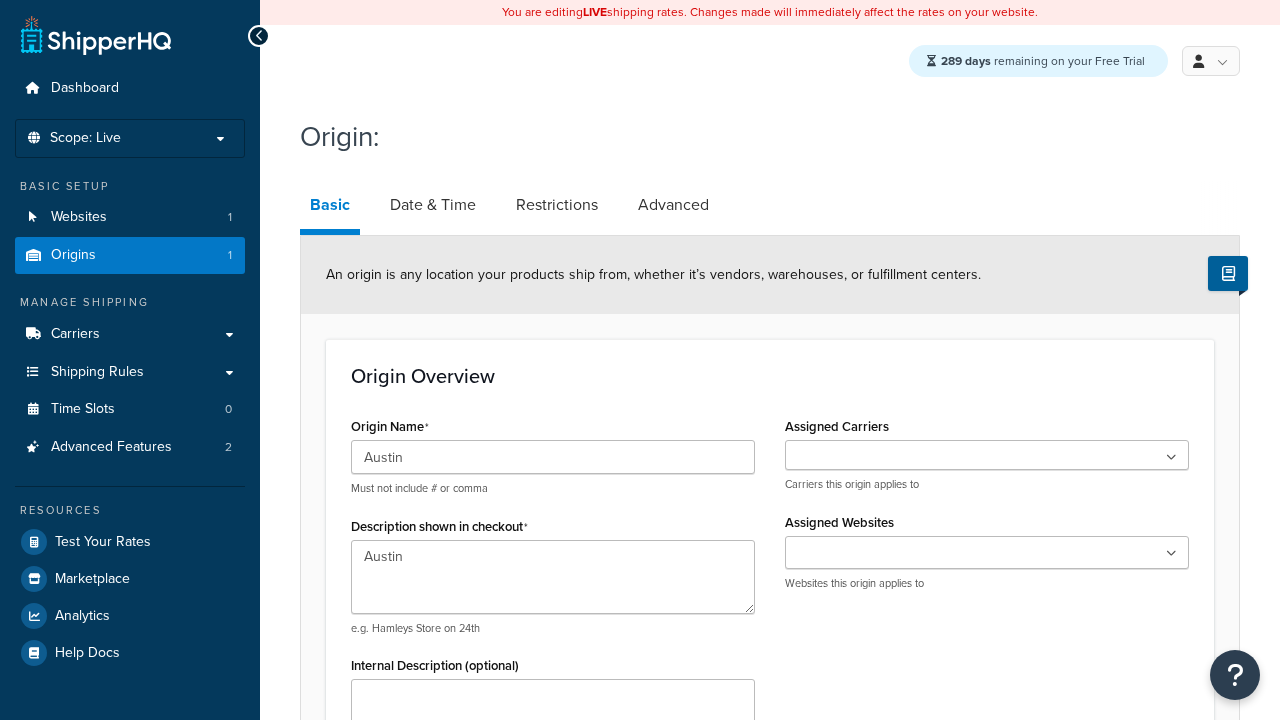 scroll, scrollTop: 882, scrollLeft: 0, axis: vertical 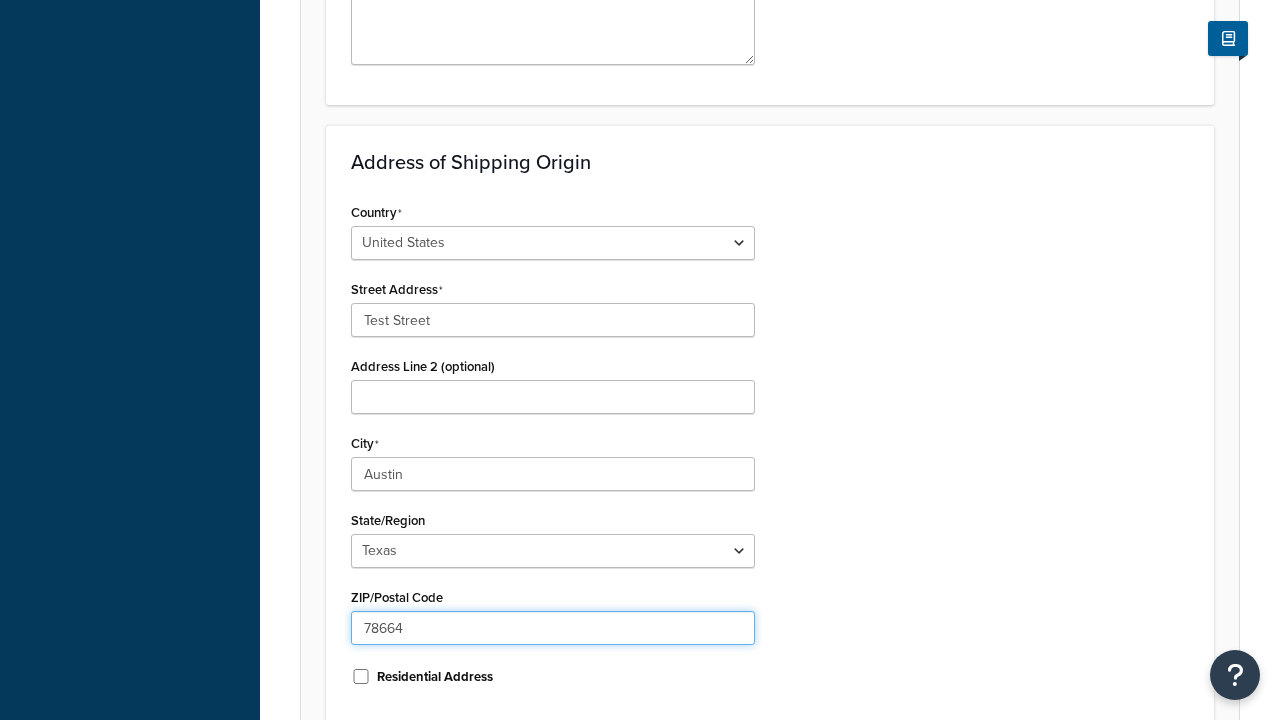 type on "78664" 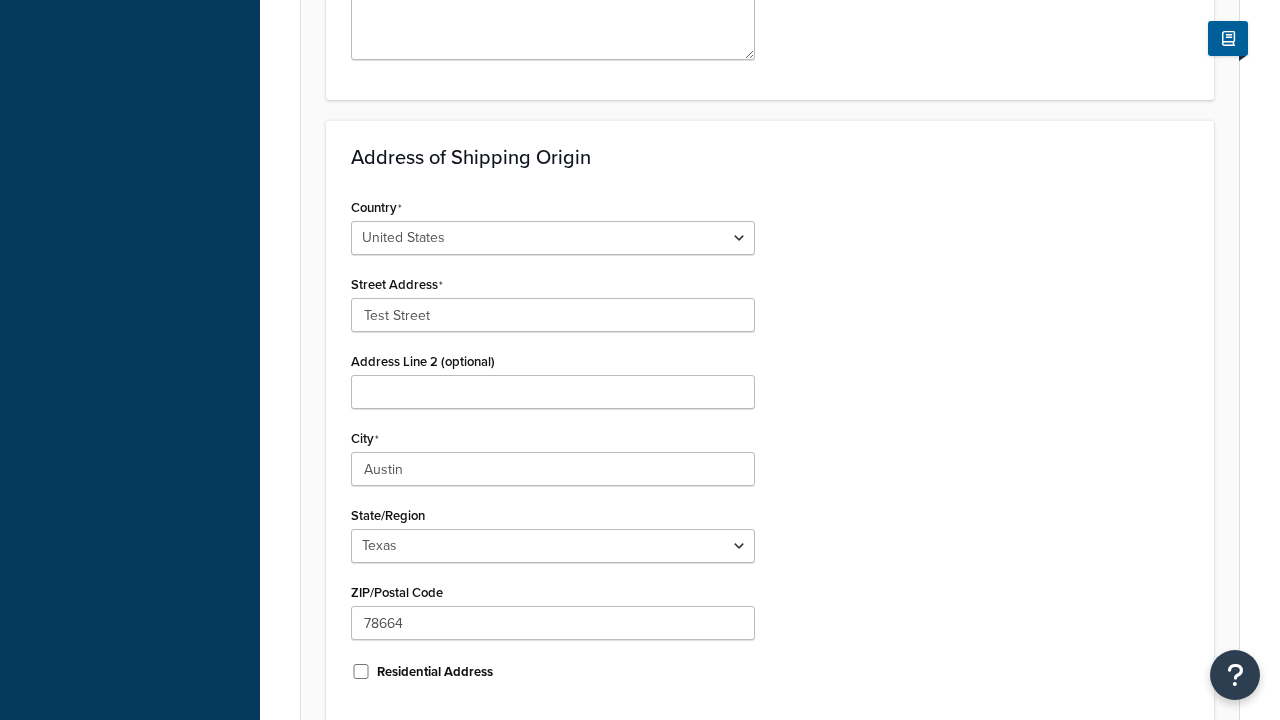 click on "Save" at bounding box center (759, 766) 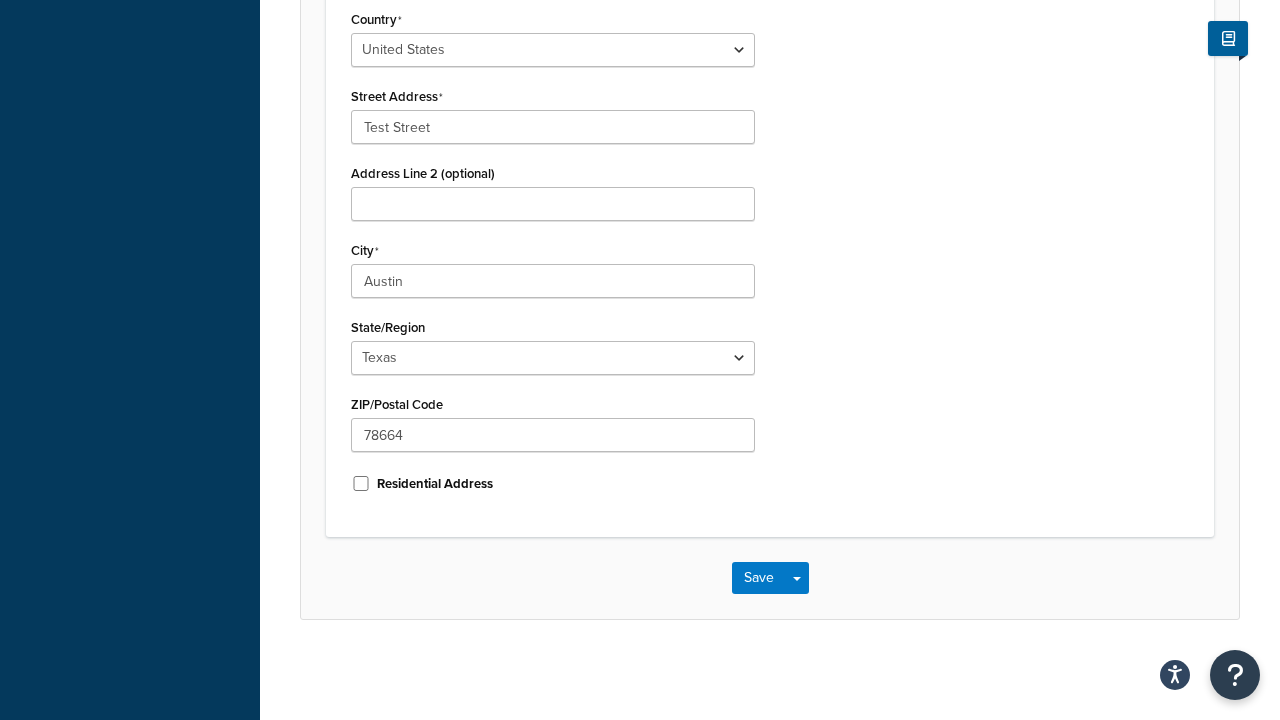 scroll, scrollTop: 0, scrollLeft: 0, axis: both 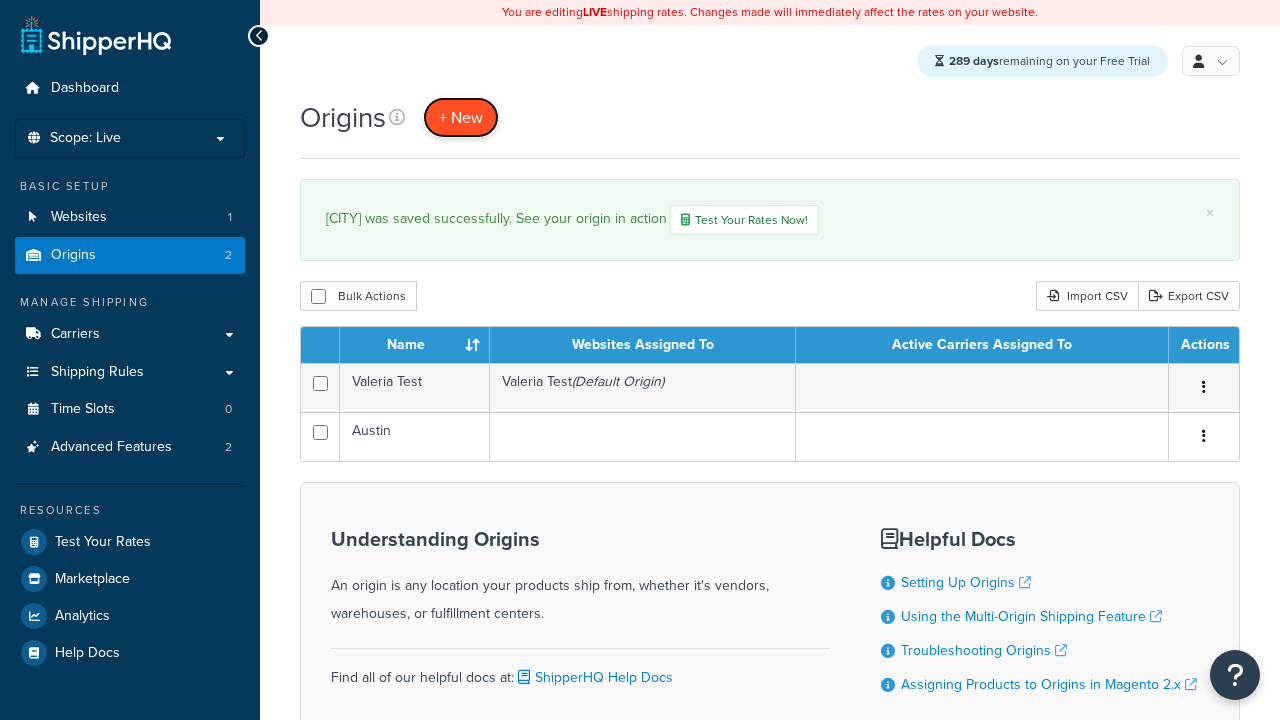 click on "+ New" at bounding box center [461, 117] 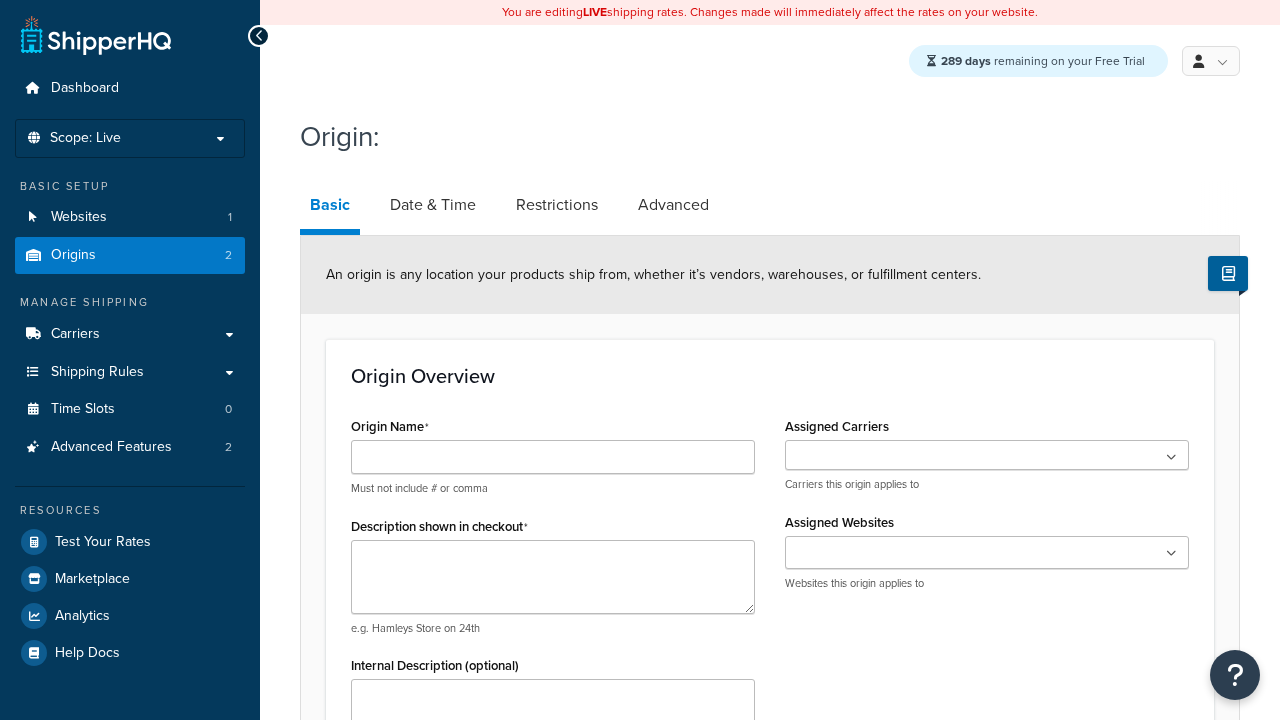 scroll, scrollTop: 0, scrollLeft: 0, axis: both 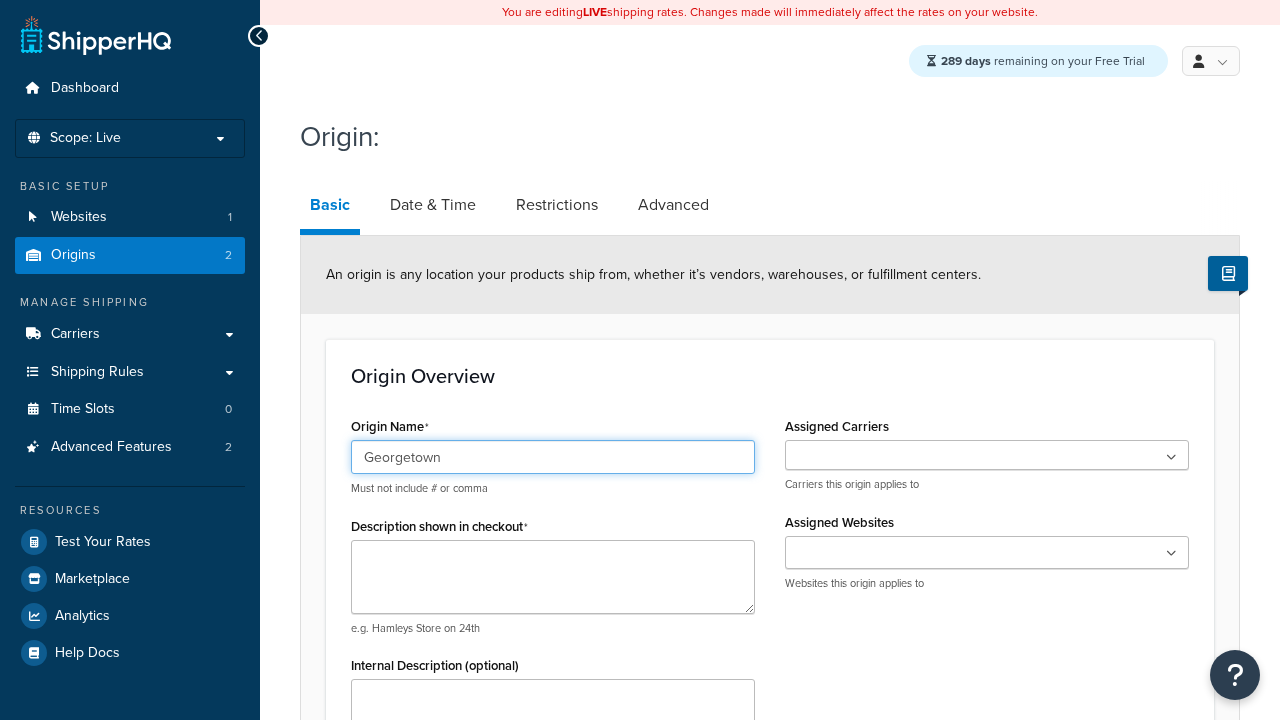 type on "Georgetown" 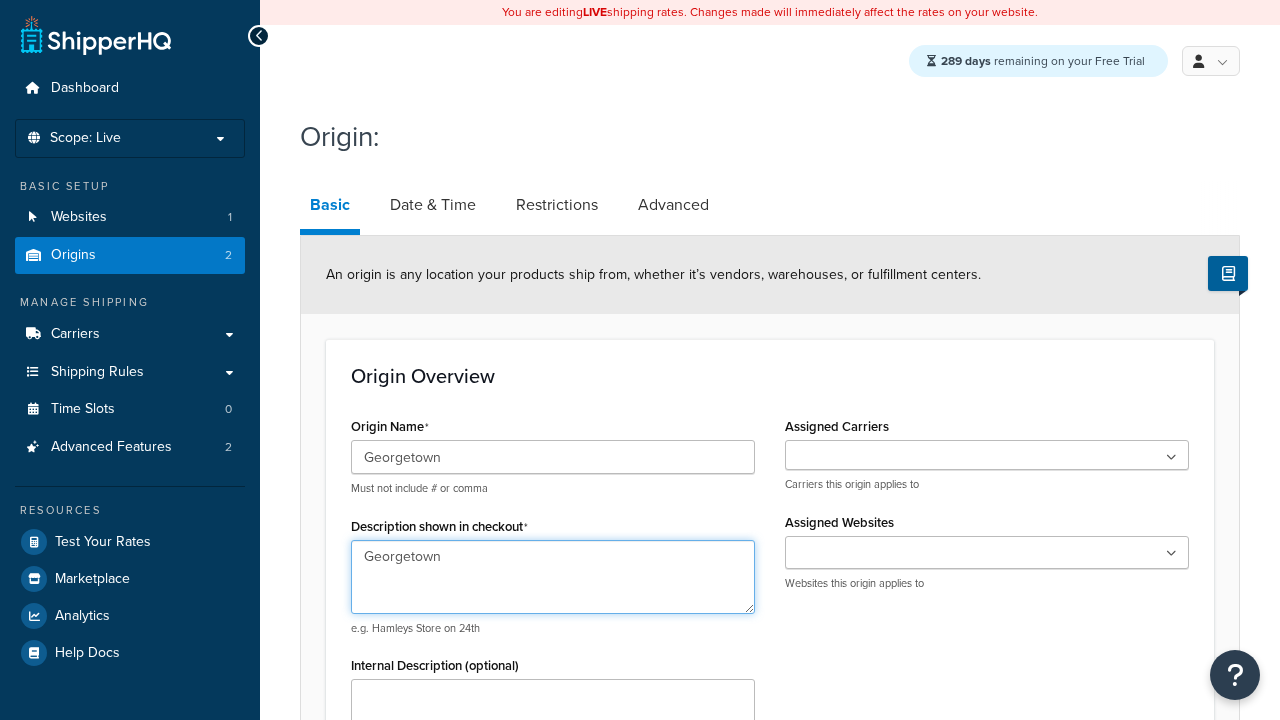 type on "Georgetown" 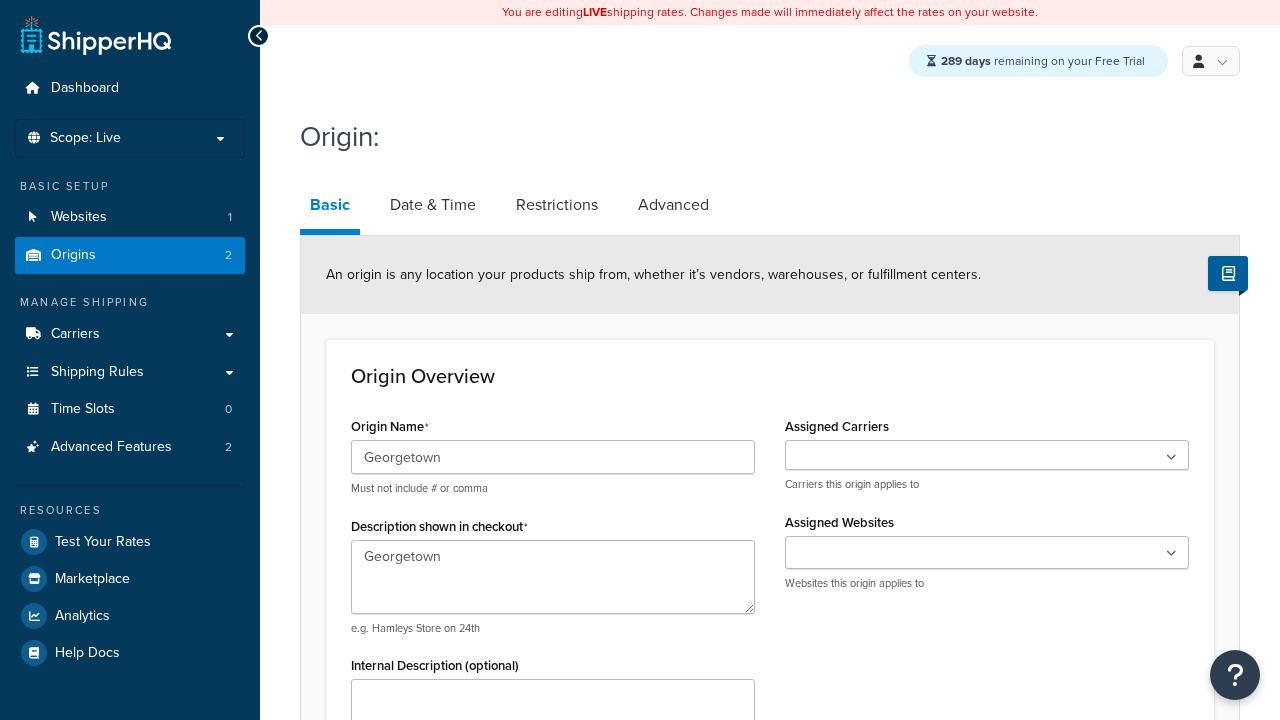 type on "Test Street" 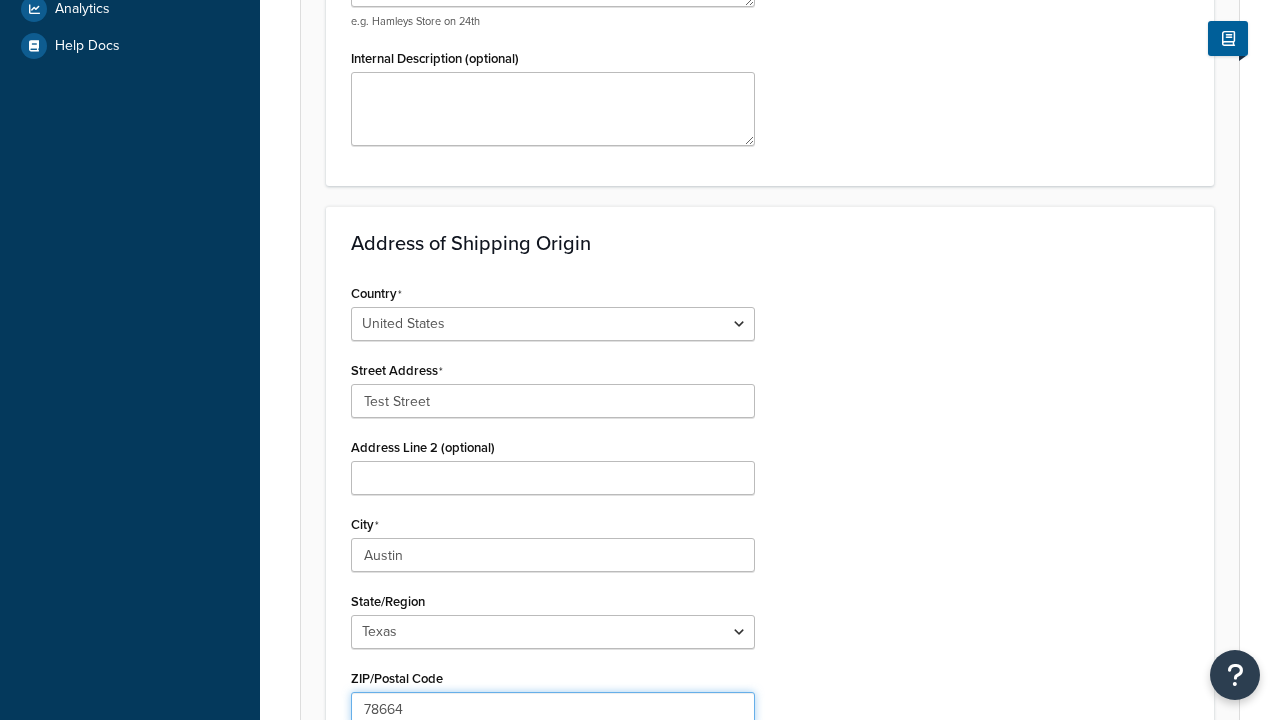 type on "78664" 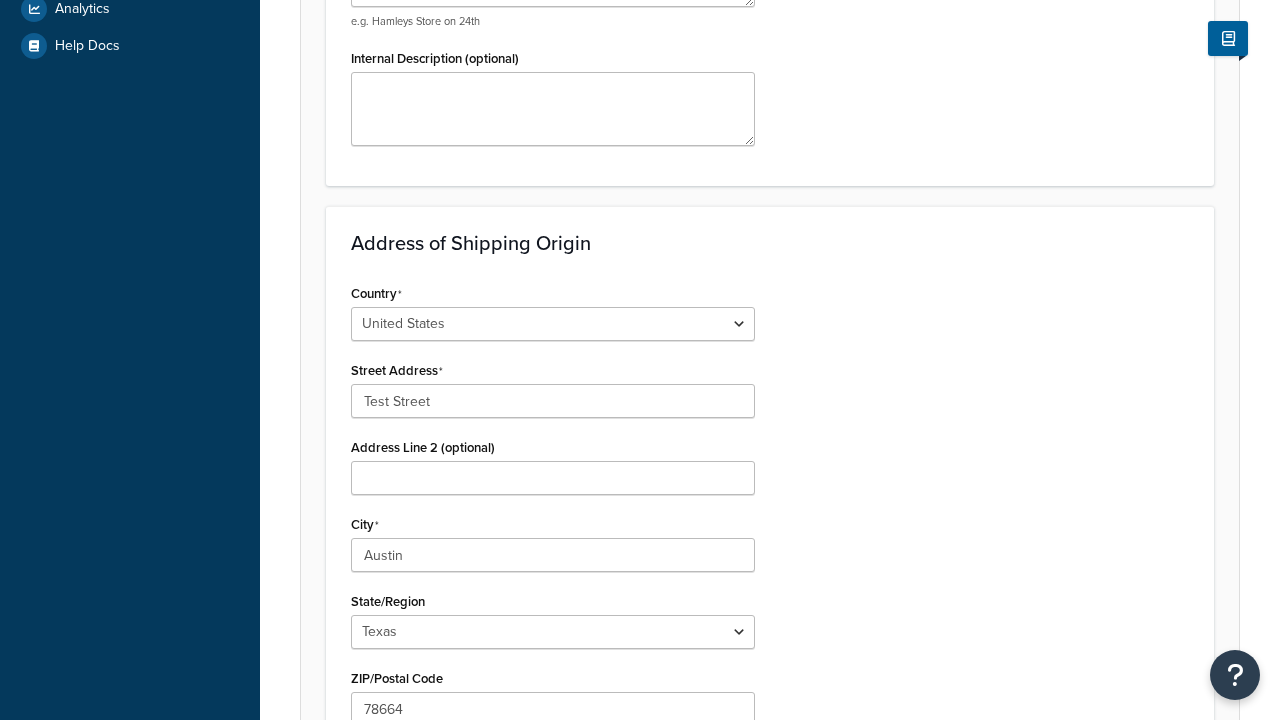 click on "Save" at bounding box center [759, 852] 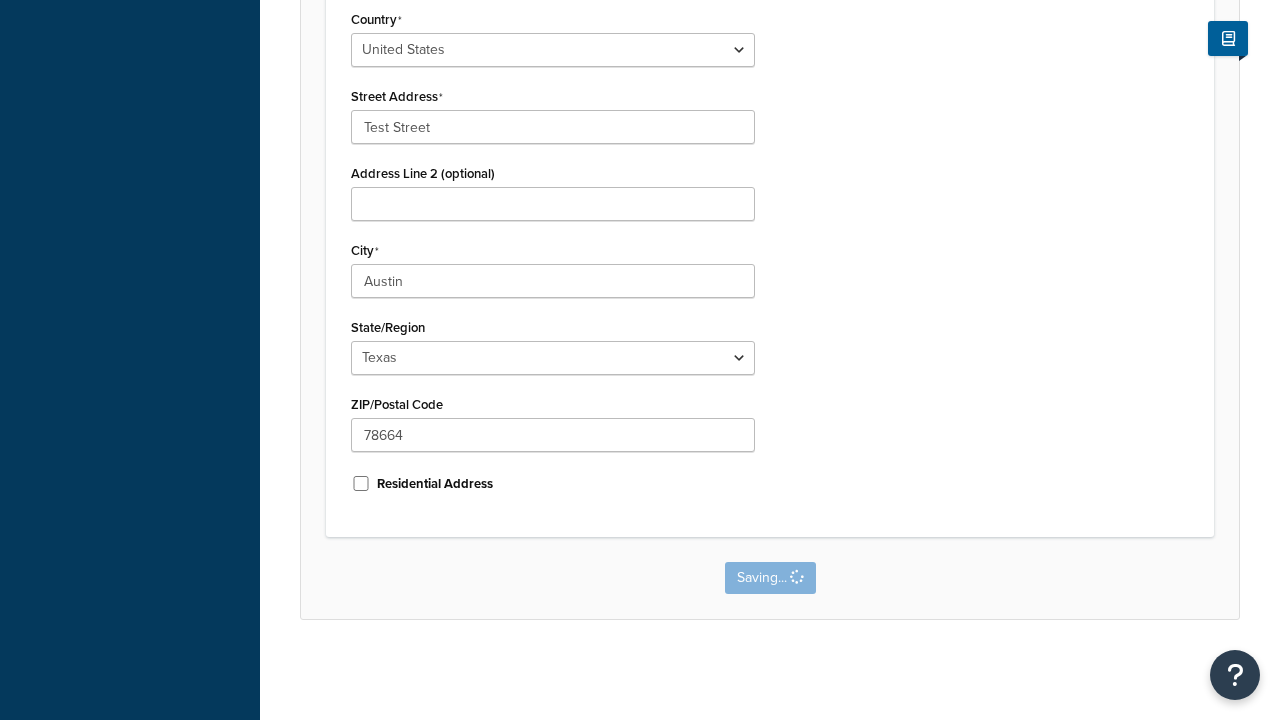 scroll, scrollTop: 0, scrollLeft: 0, axis: both 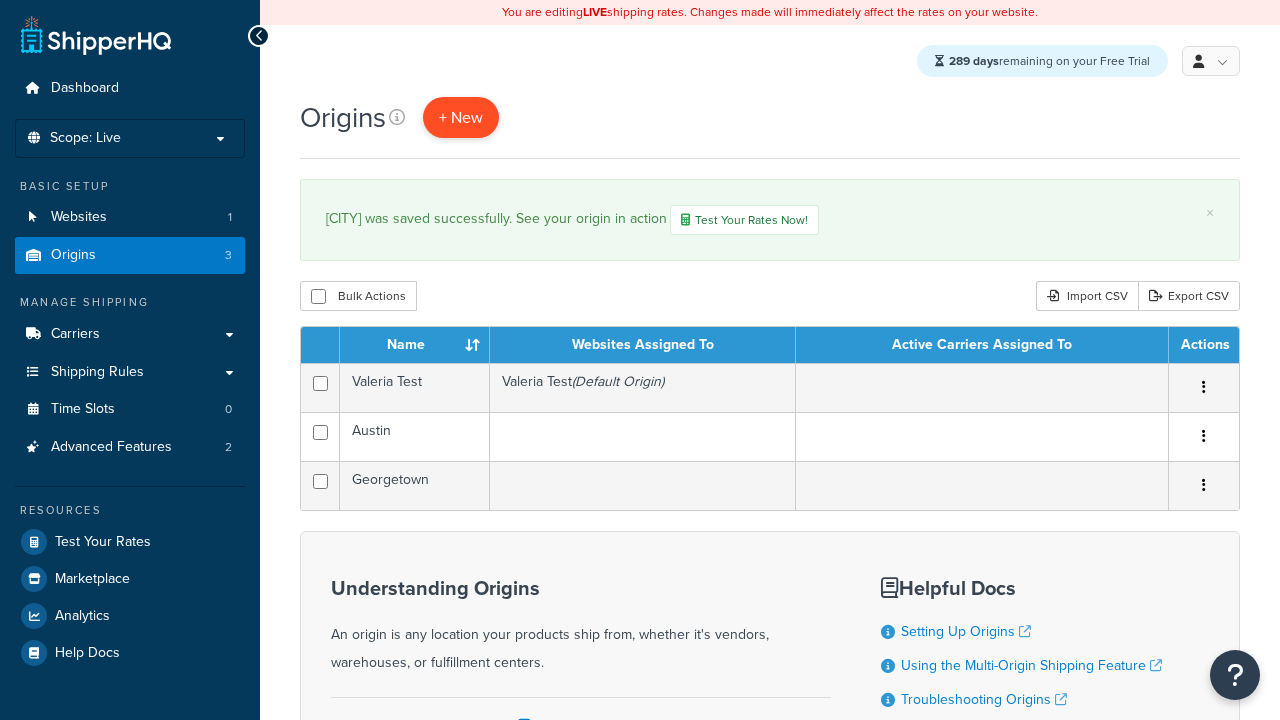 click on "+ New" at bounding box center (461, 117) 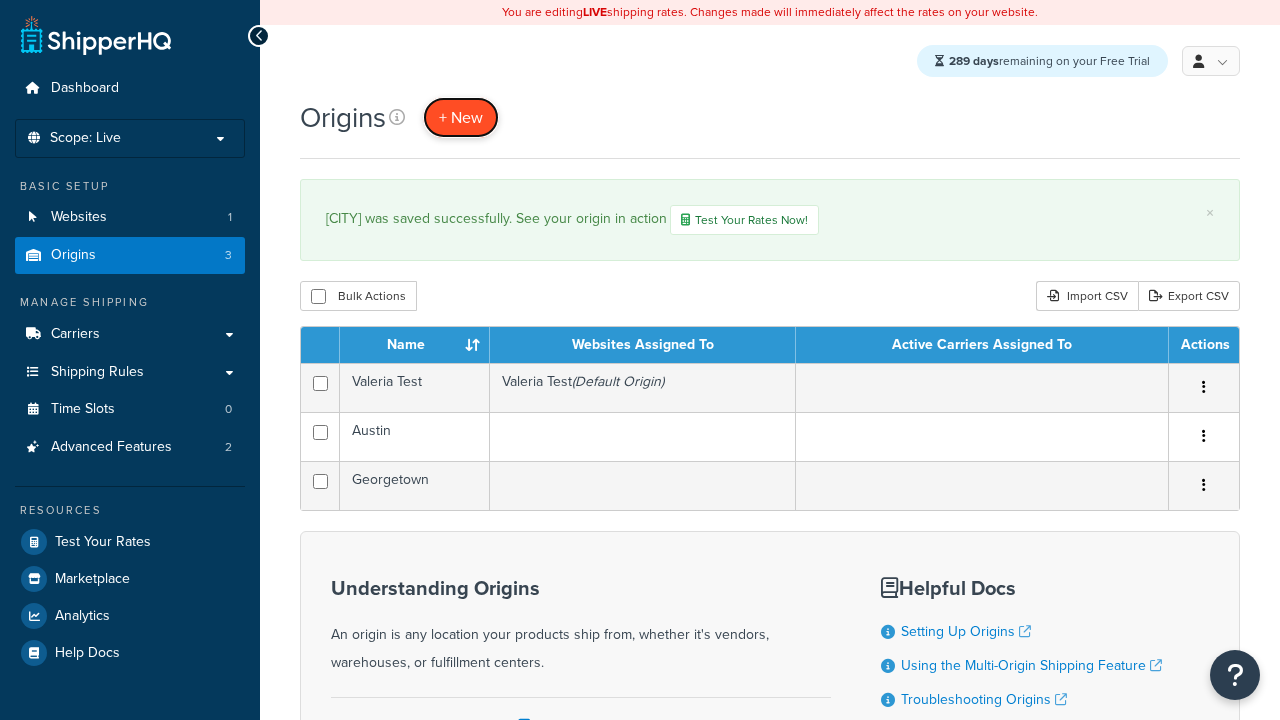 scroll, scrollTop: 0, scrollLeft: 0, axis: both 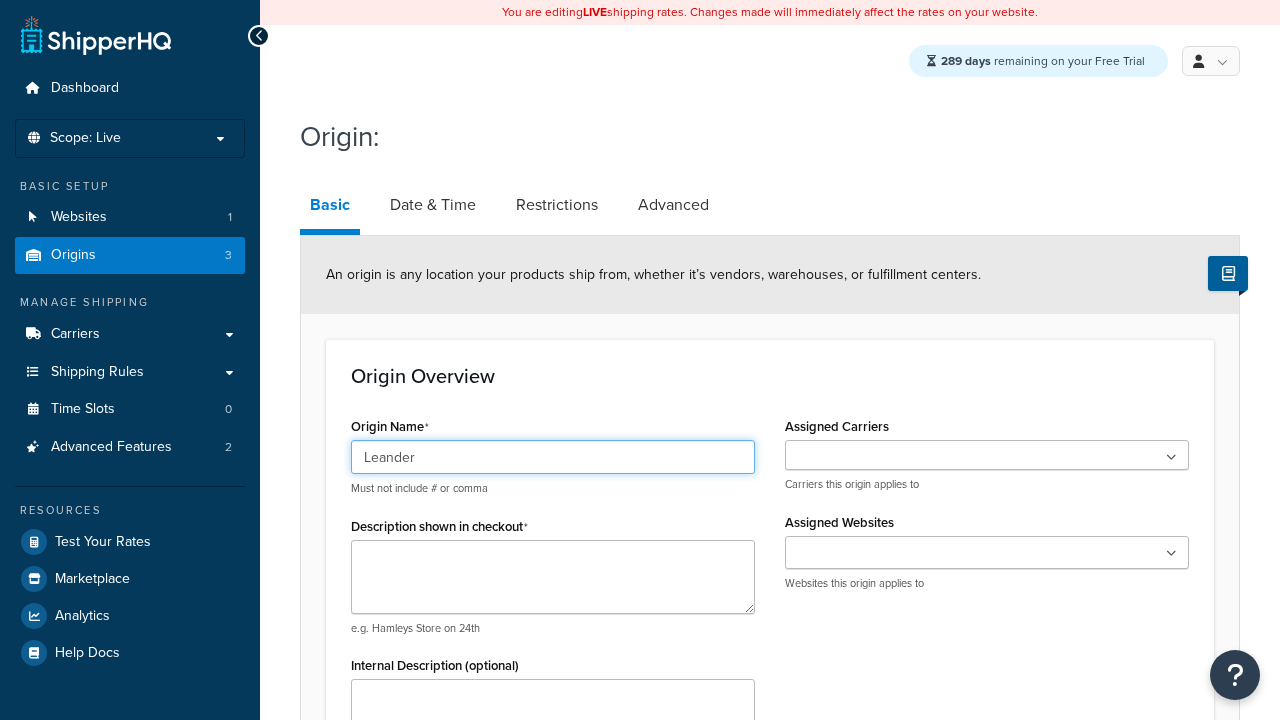 type on "Leander" 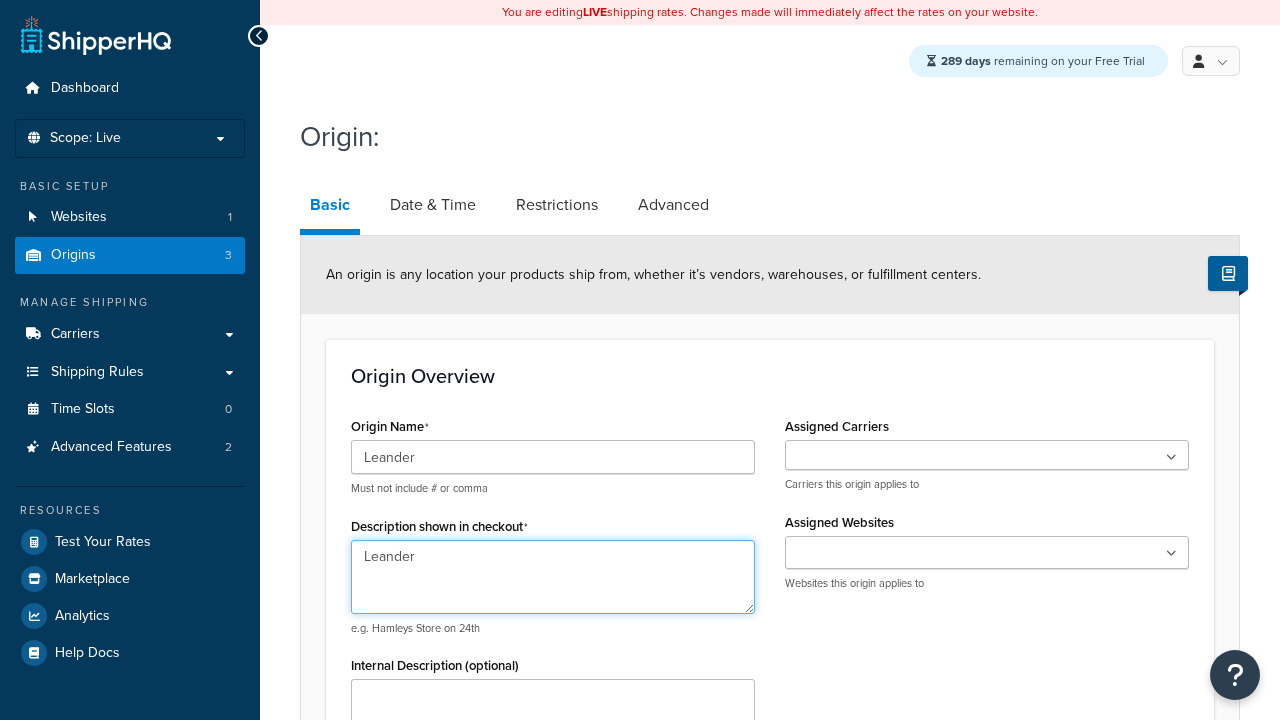 type on "Leander" 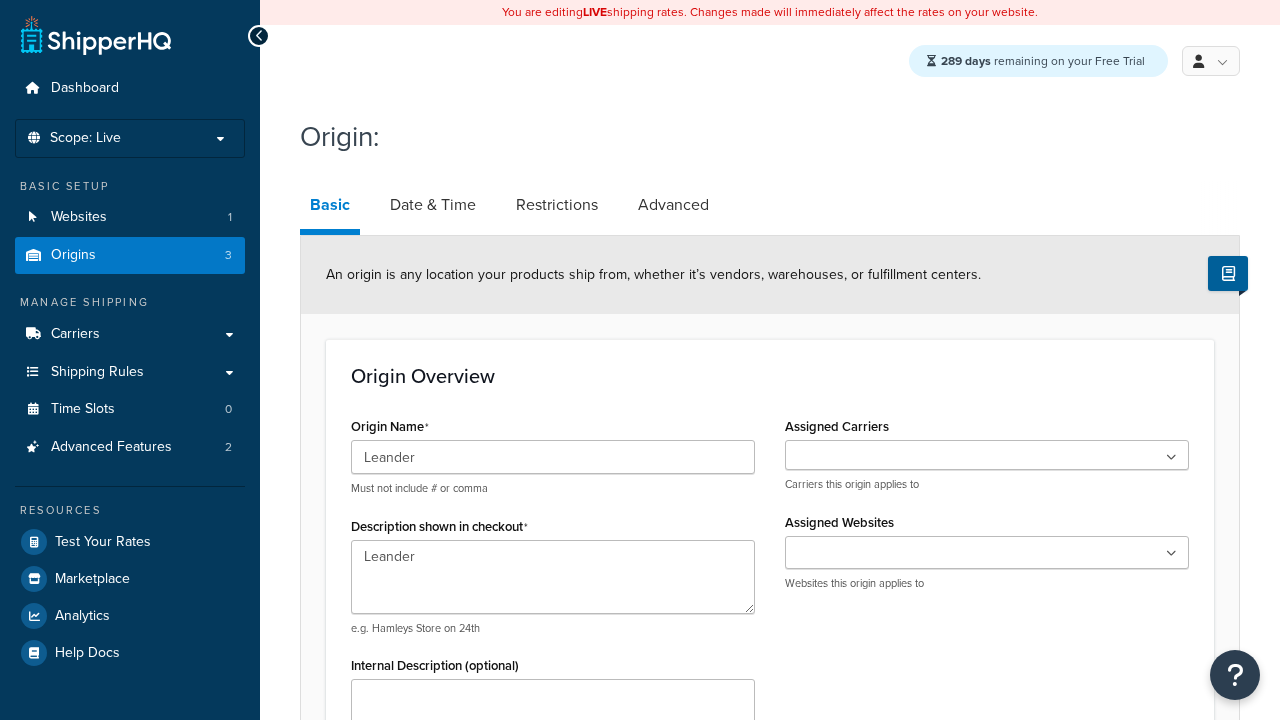 type on "Test Street" 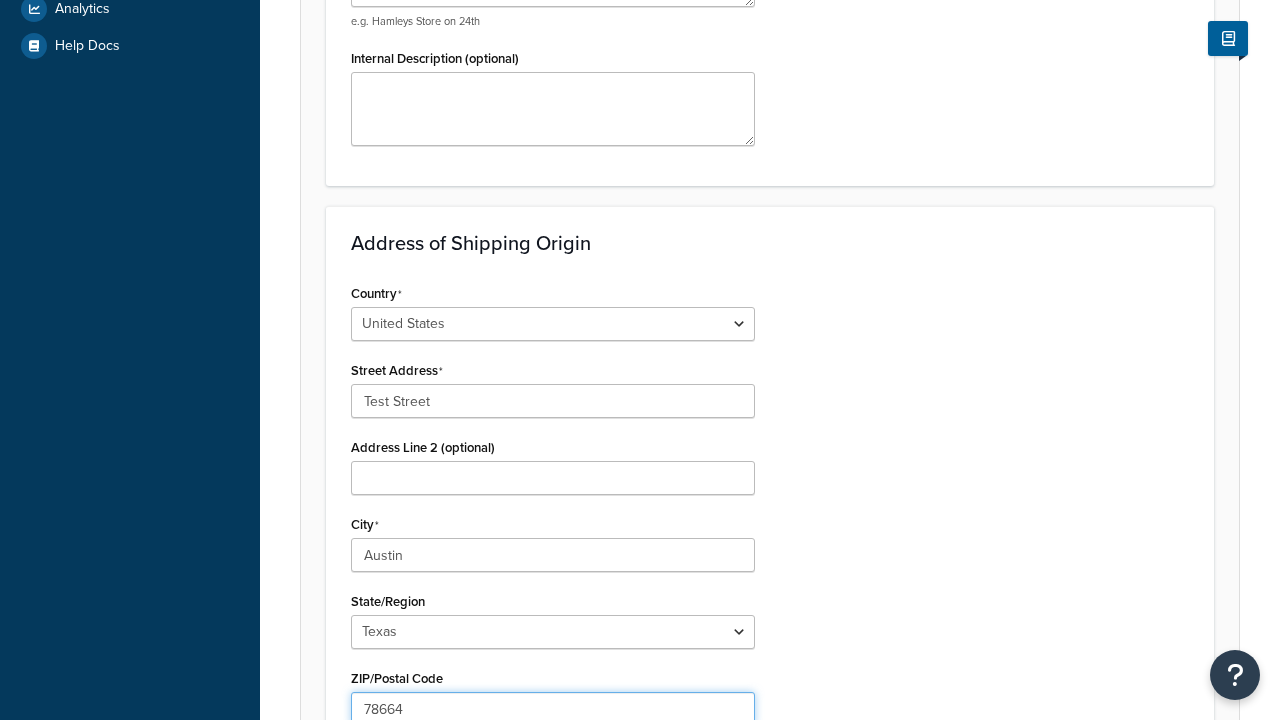 type on "78664" 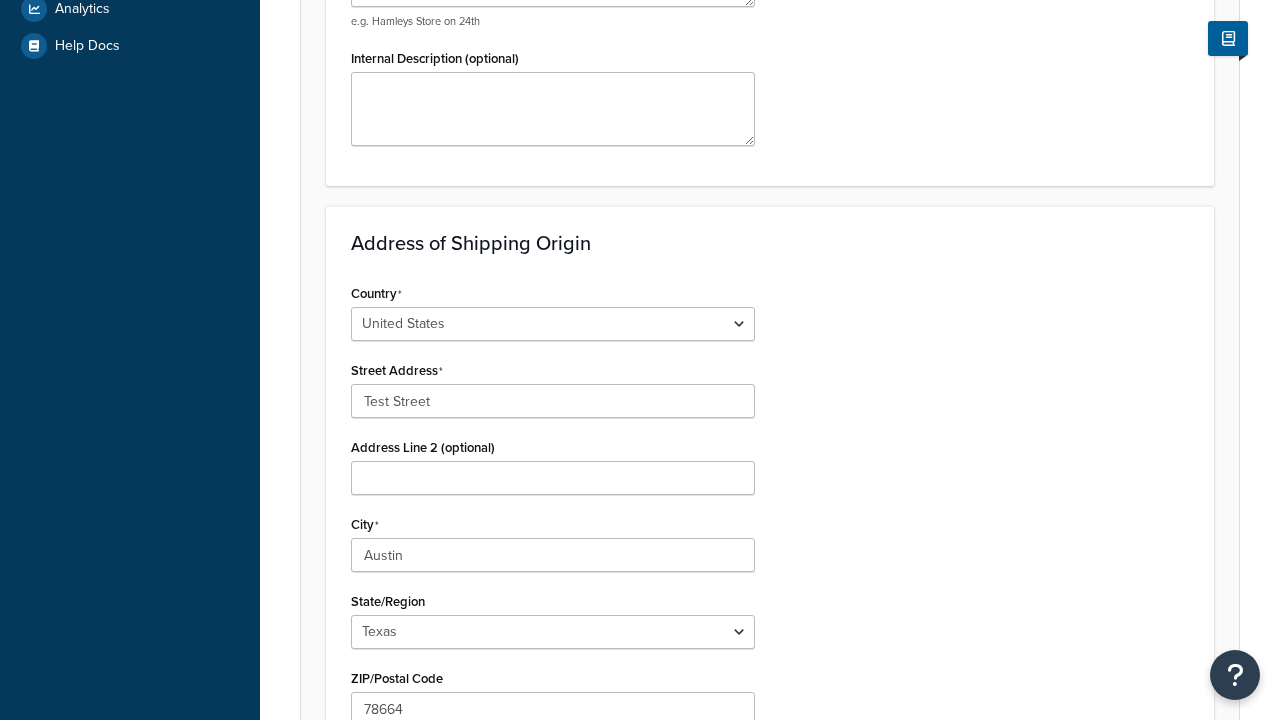 click on "Save" at bounding box center (759, 852) 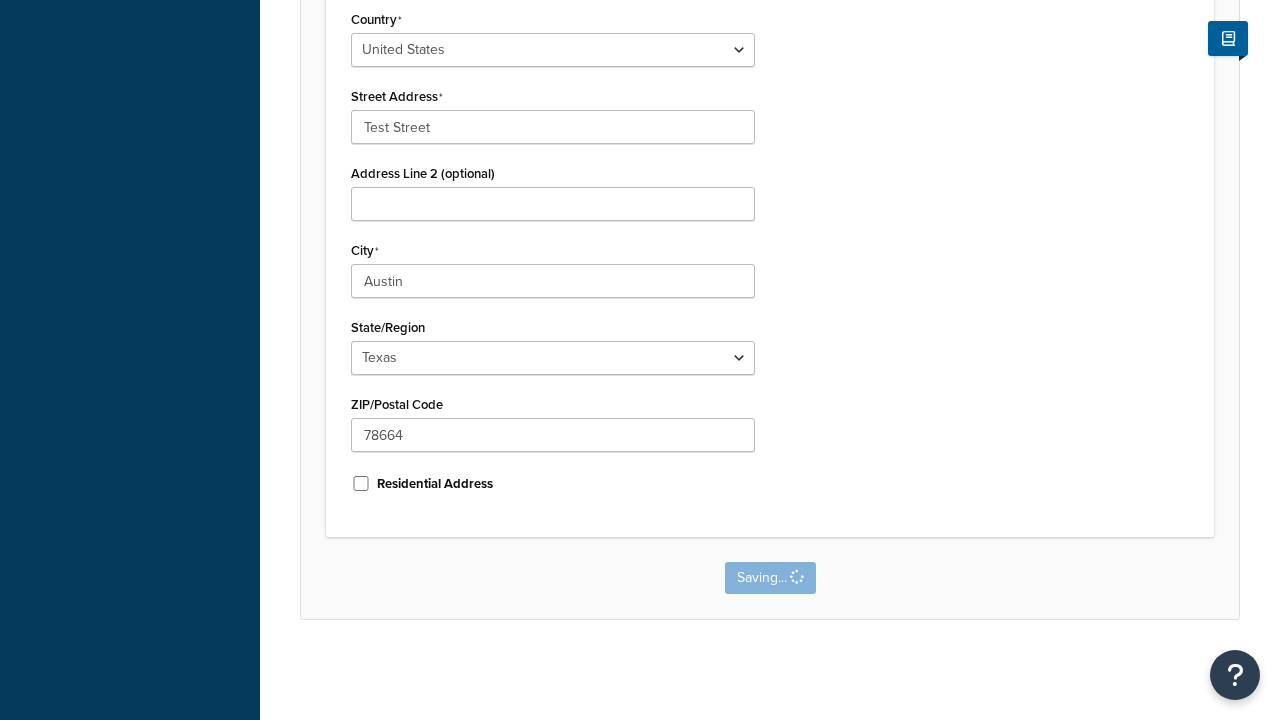 scroll, scrollTop: 0, scrollLeft: 0, axis: both 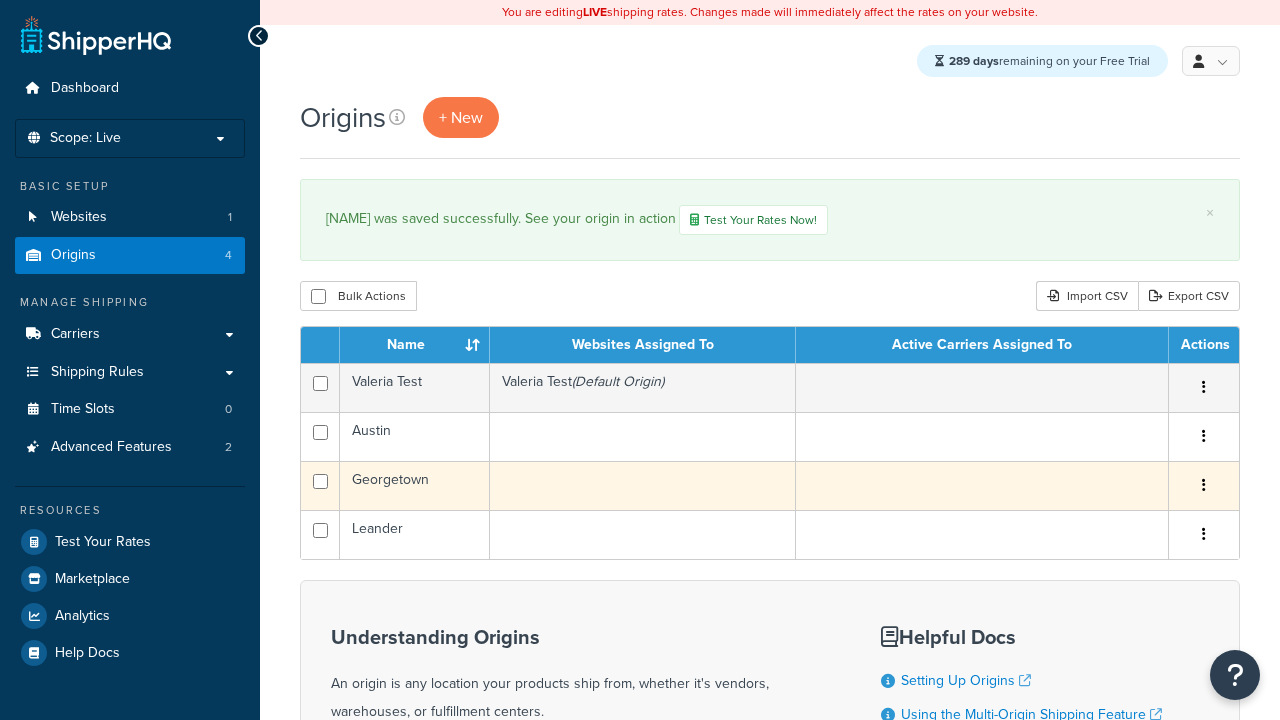 click at bounding box center (1204, 485) 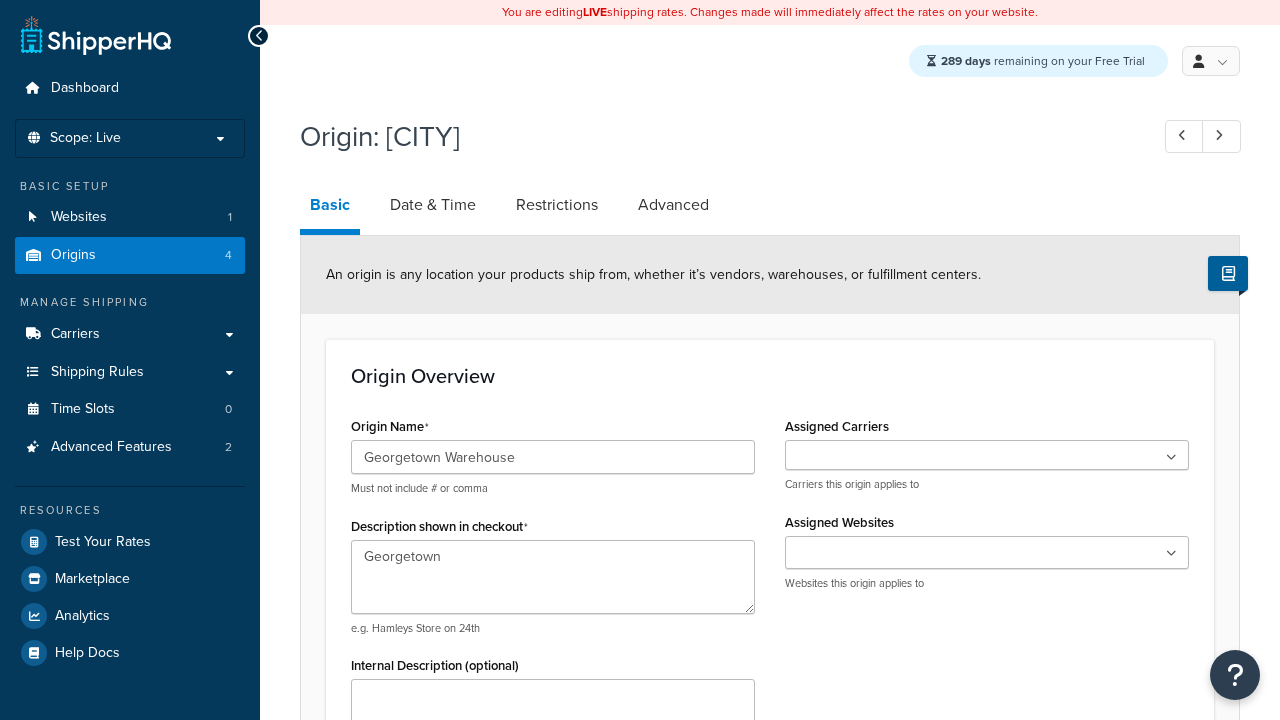 select on "43" 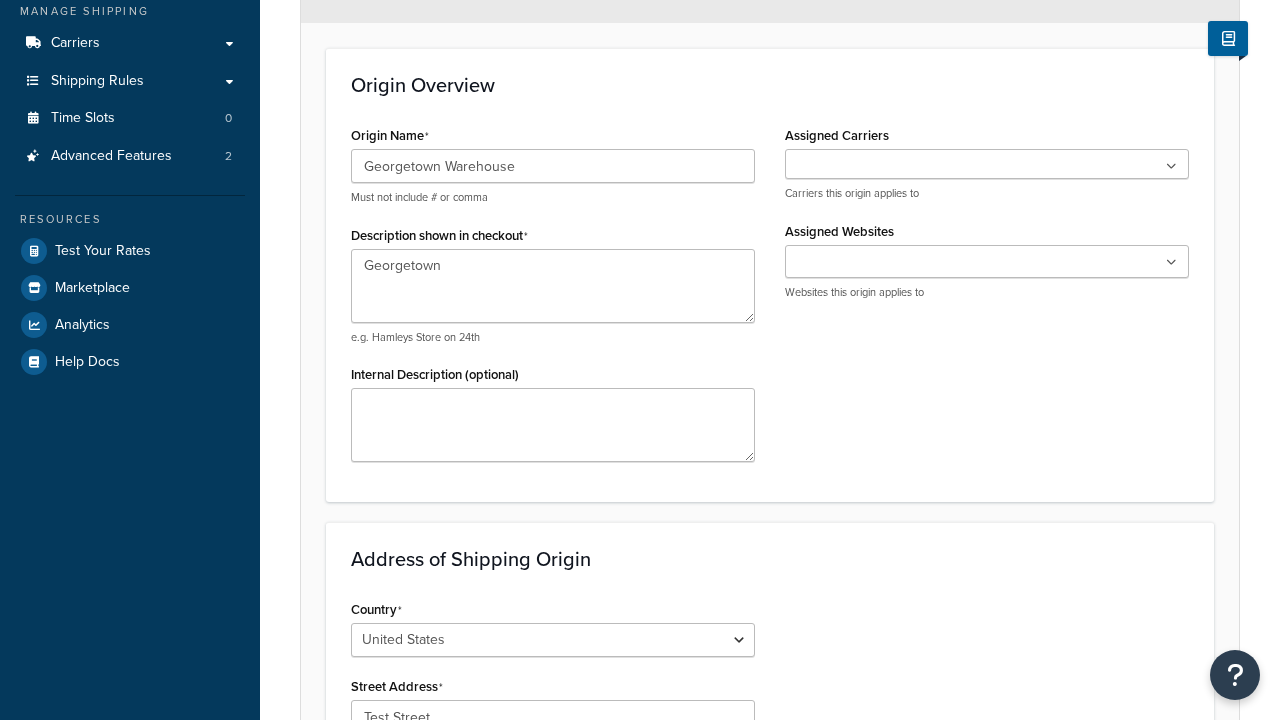scroll, scrollTop: 0, scrollLeft: 0, axis: both 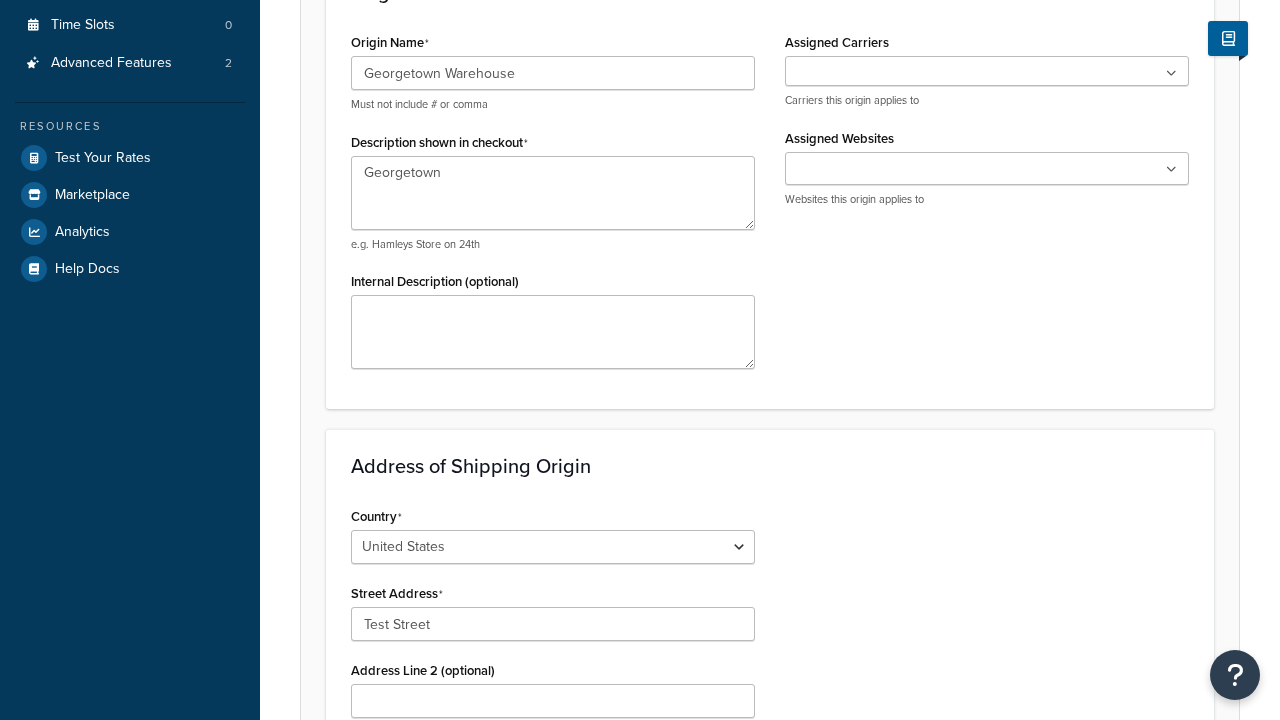 type on "Georgetown Warehouse" 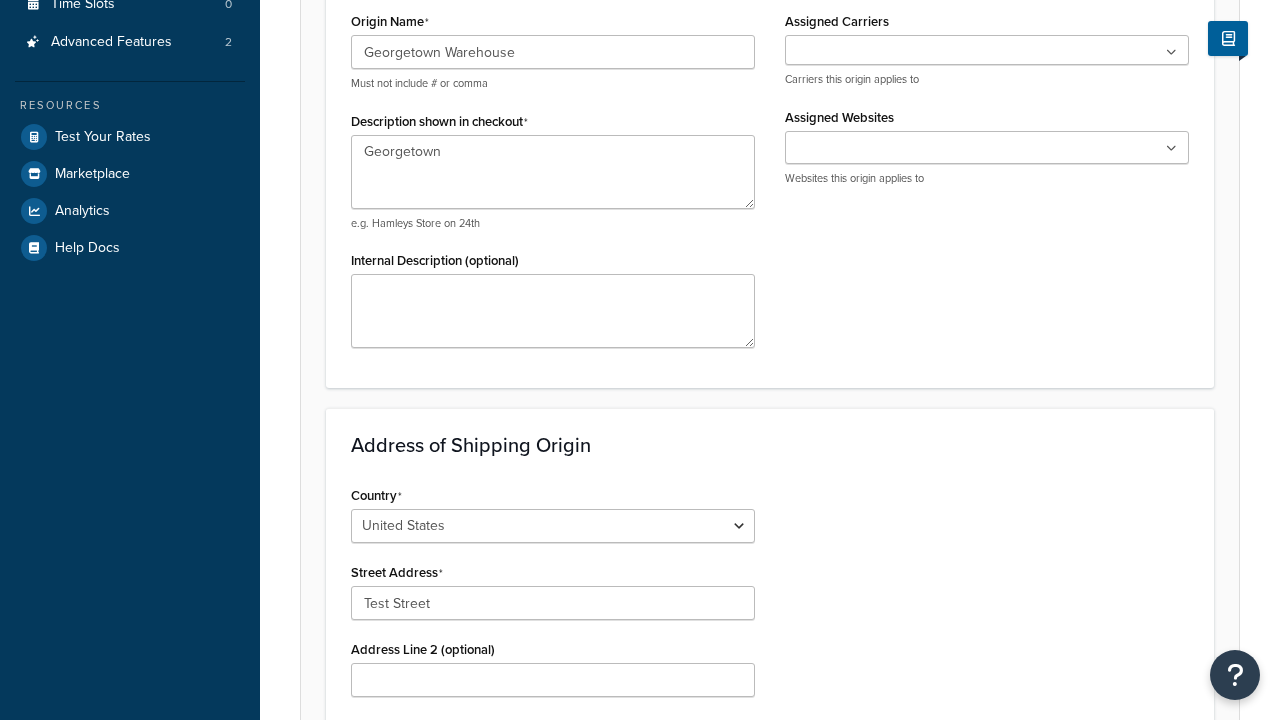 click on "Save" at bounding box center (759, 1054) 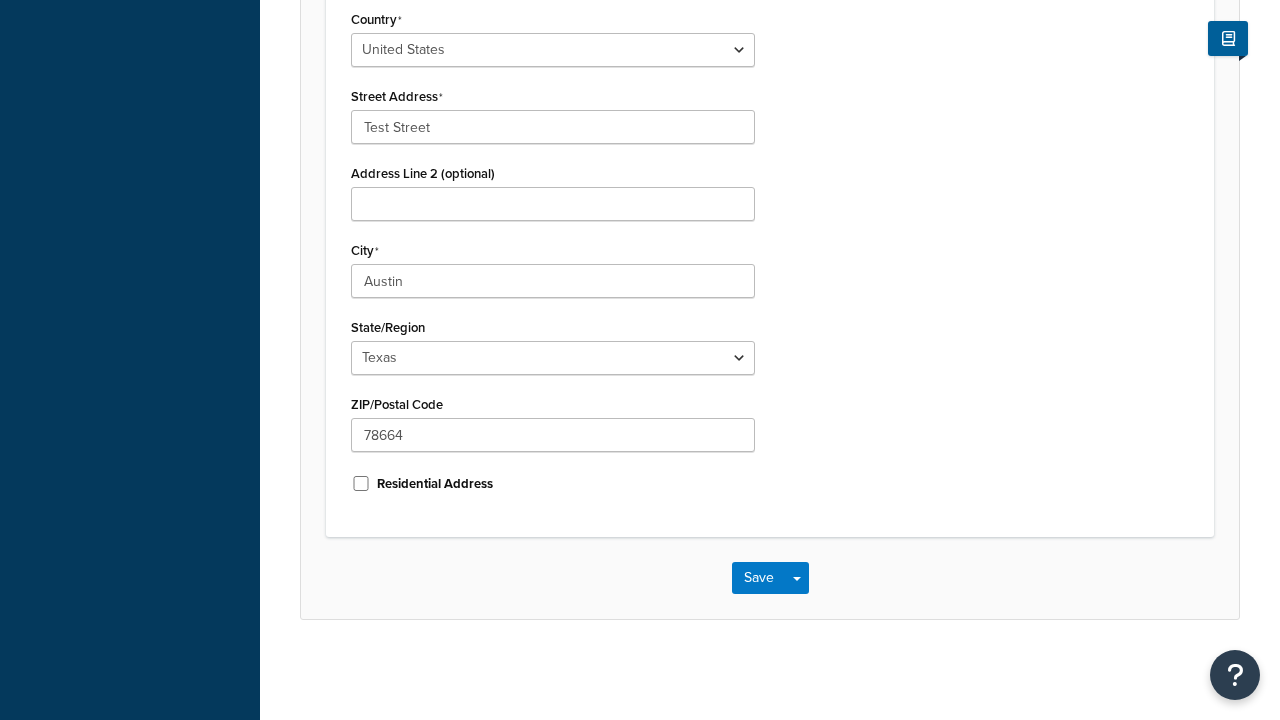 scroll, scrollTop: 0, scrollLeft: 0, axis: both 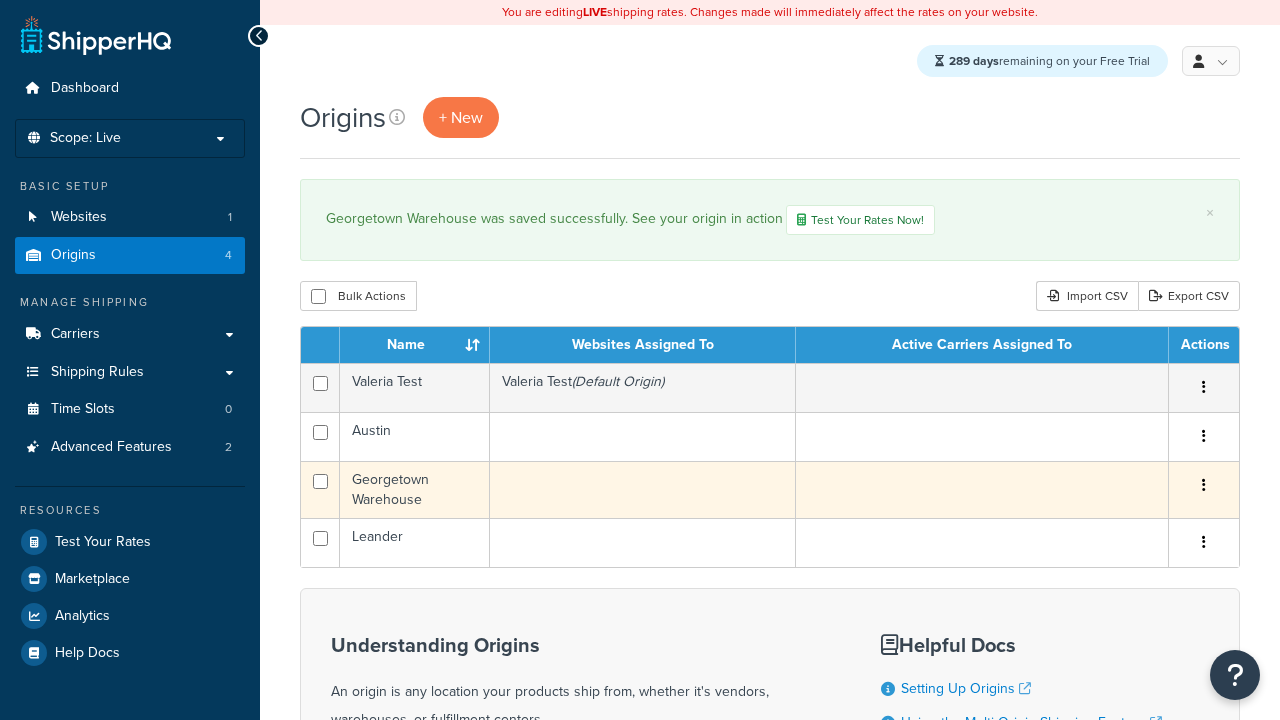 click at bounding box center [1204, 485] 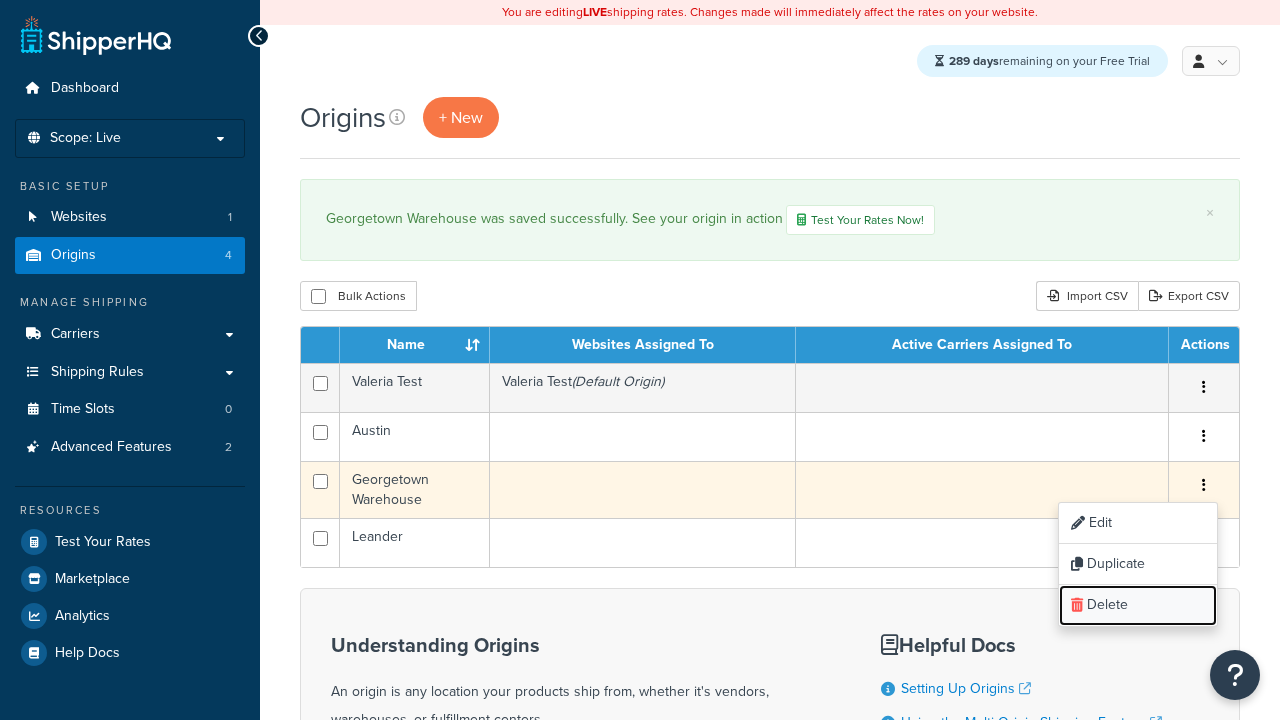scroll, scrollTop: 0, scrollLeft: 0, axis: both 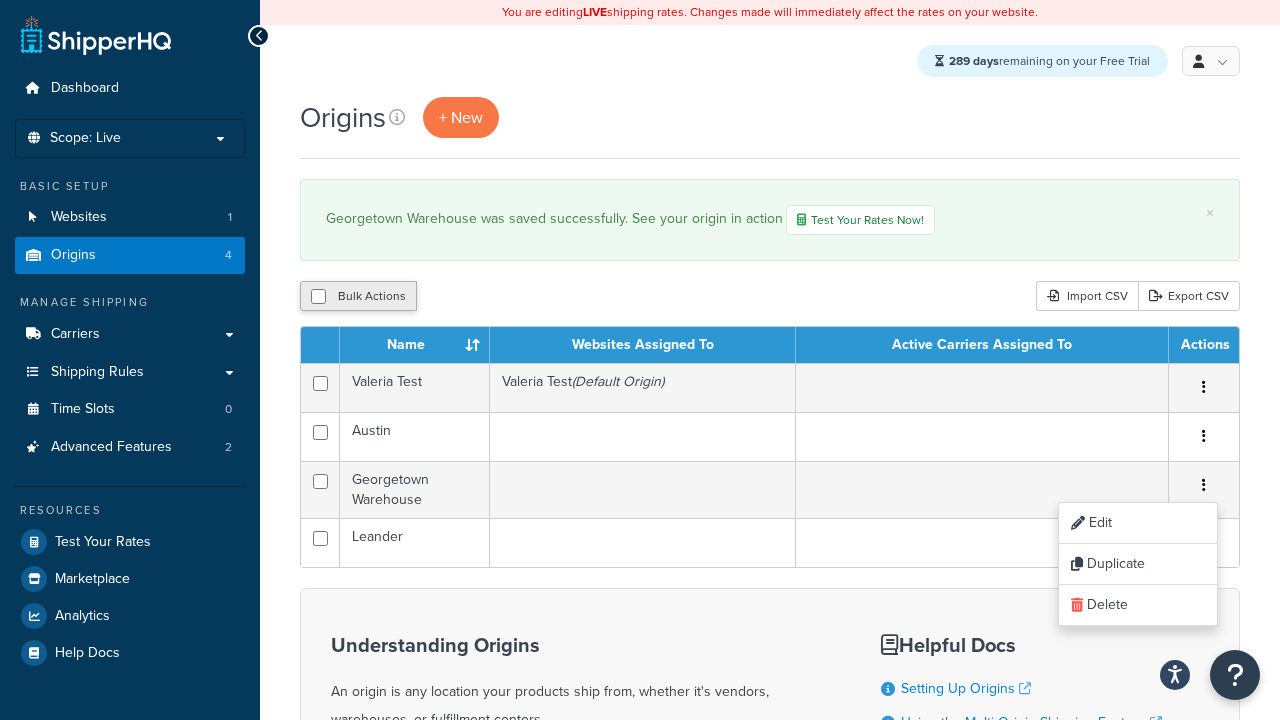 click on "Bulk Actions" at bounding box center (358, 296) 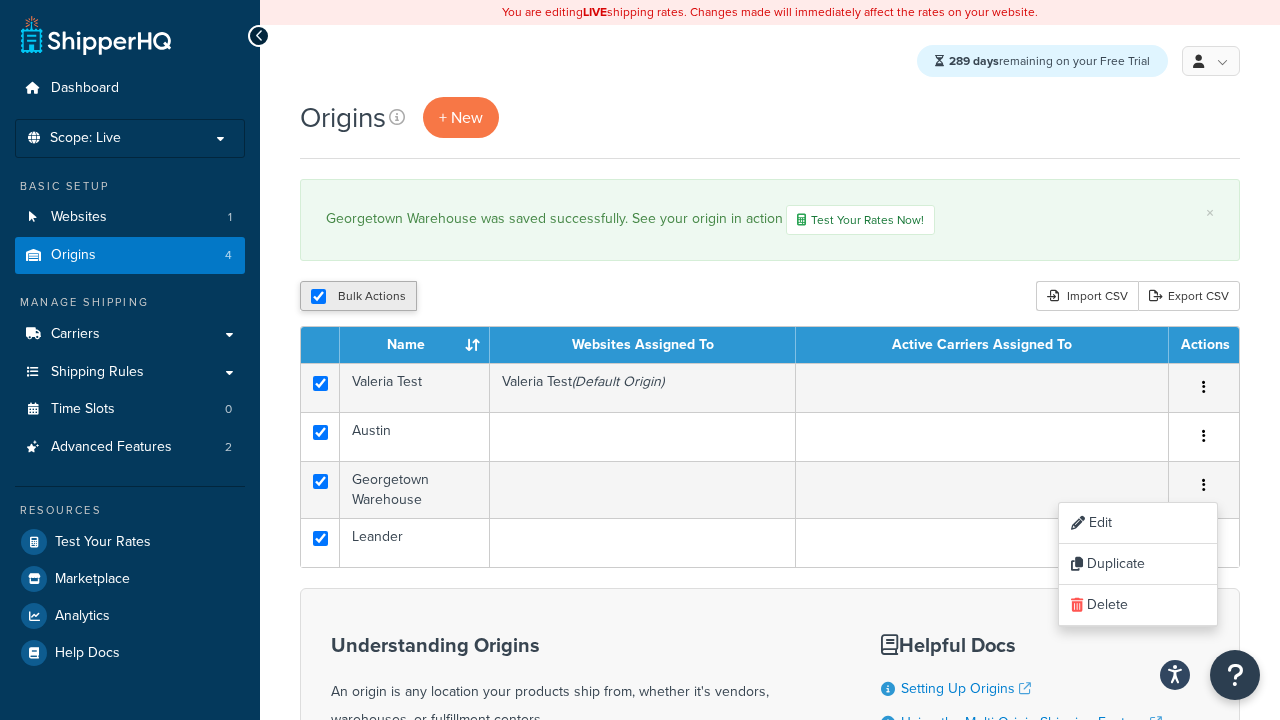 checkbox on "true" 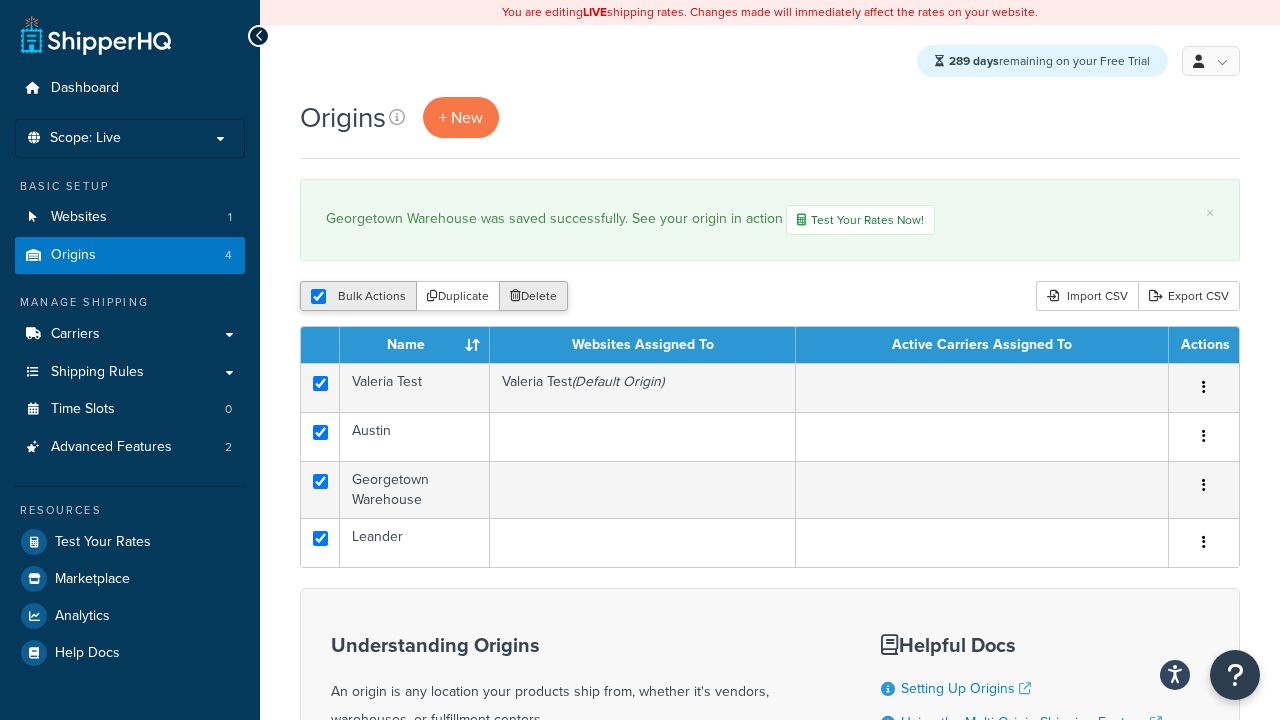 click on "Delete" at bounding box center [533, 296] 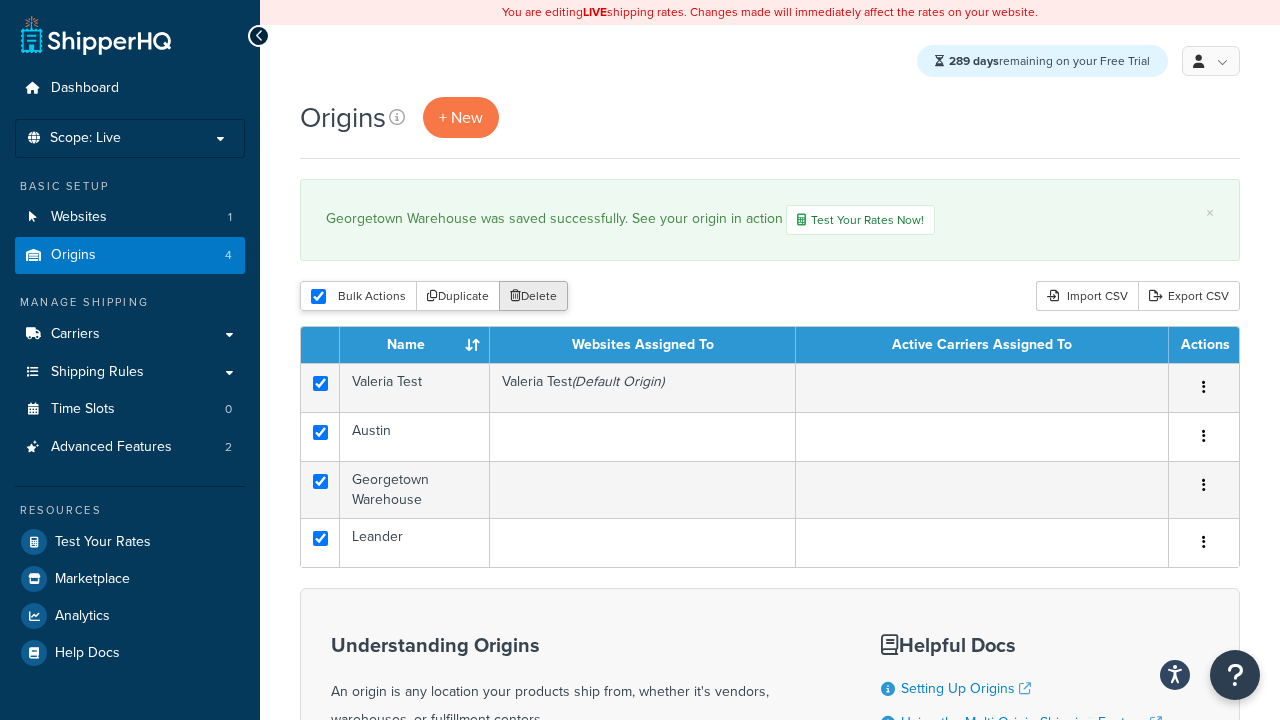click on "Delete" at bounding box center (533, 296) 